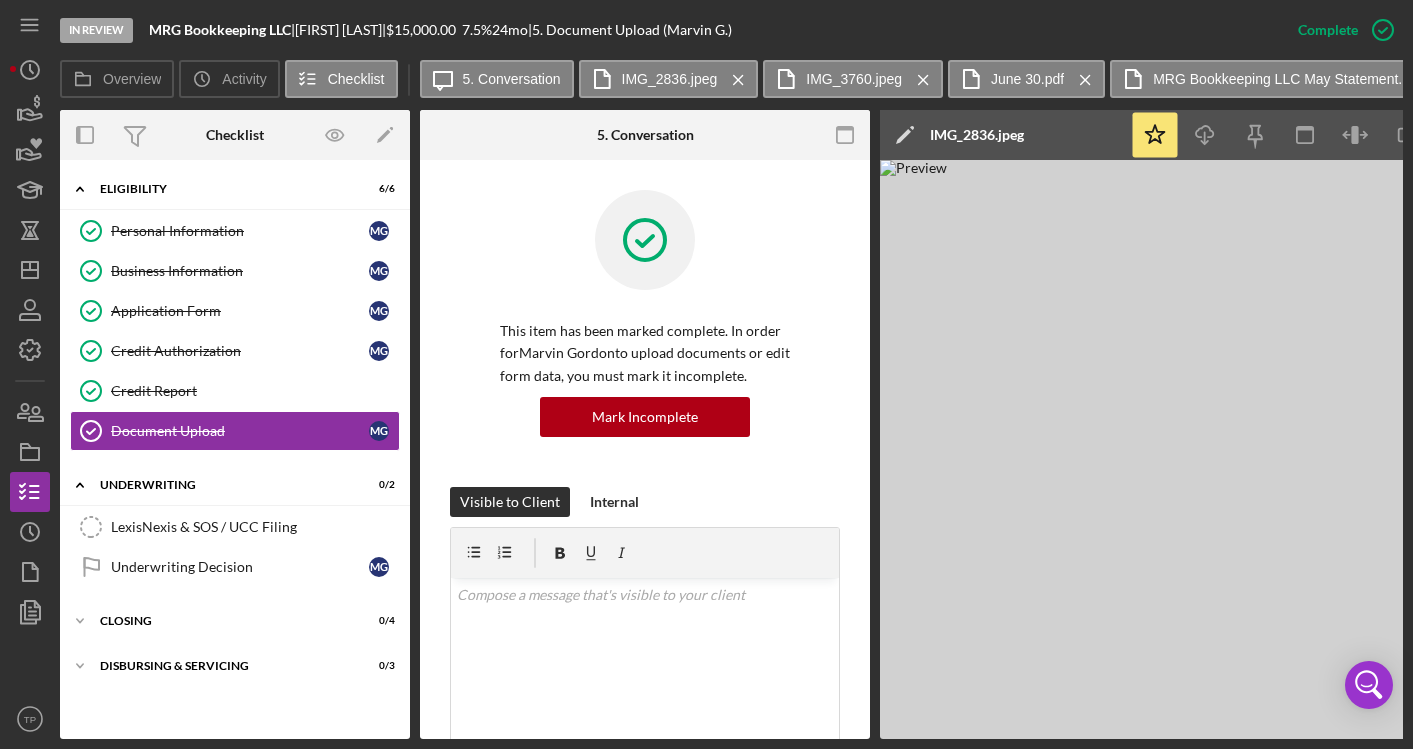 scroll, scrollTop: 0, scrollLeft: 0, axis: both 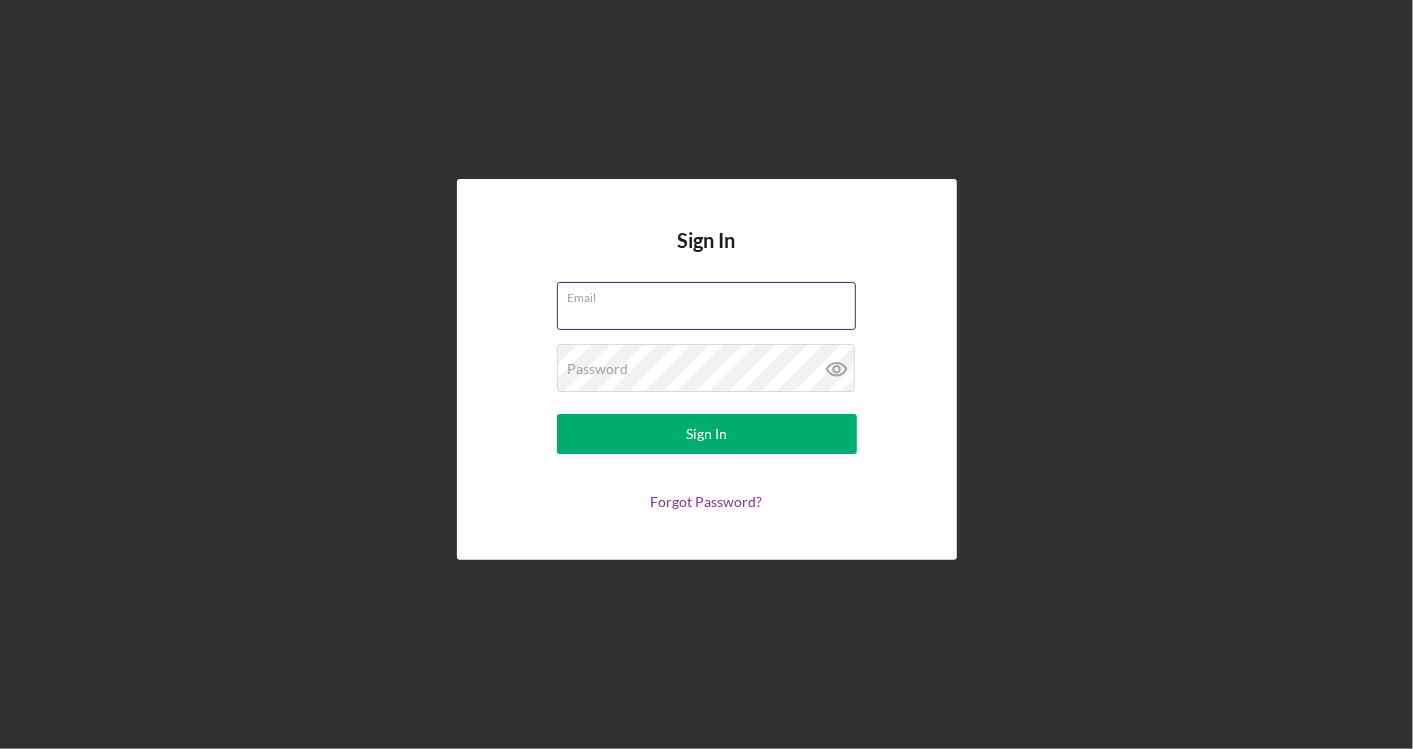 type on "[EMAIL]" 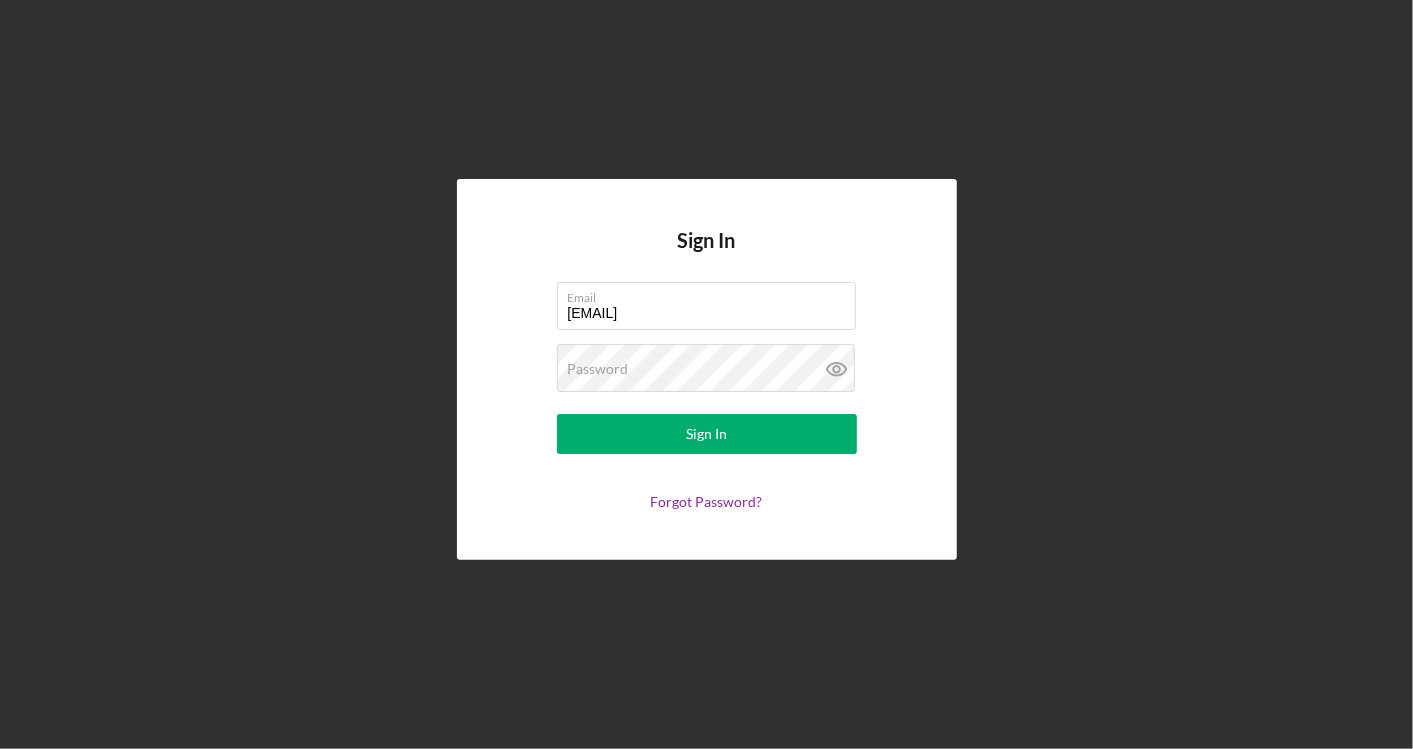 click on "Sign In Email tanner@tmccommunitycapital.org Password Sign In Forgot Password?" at bounding box center (706, 369) 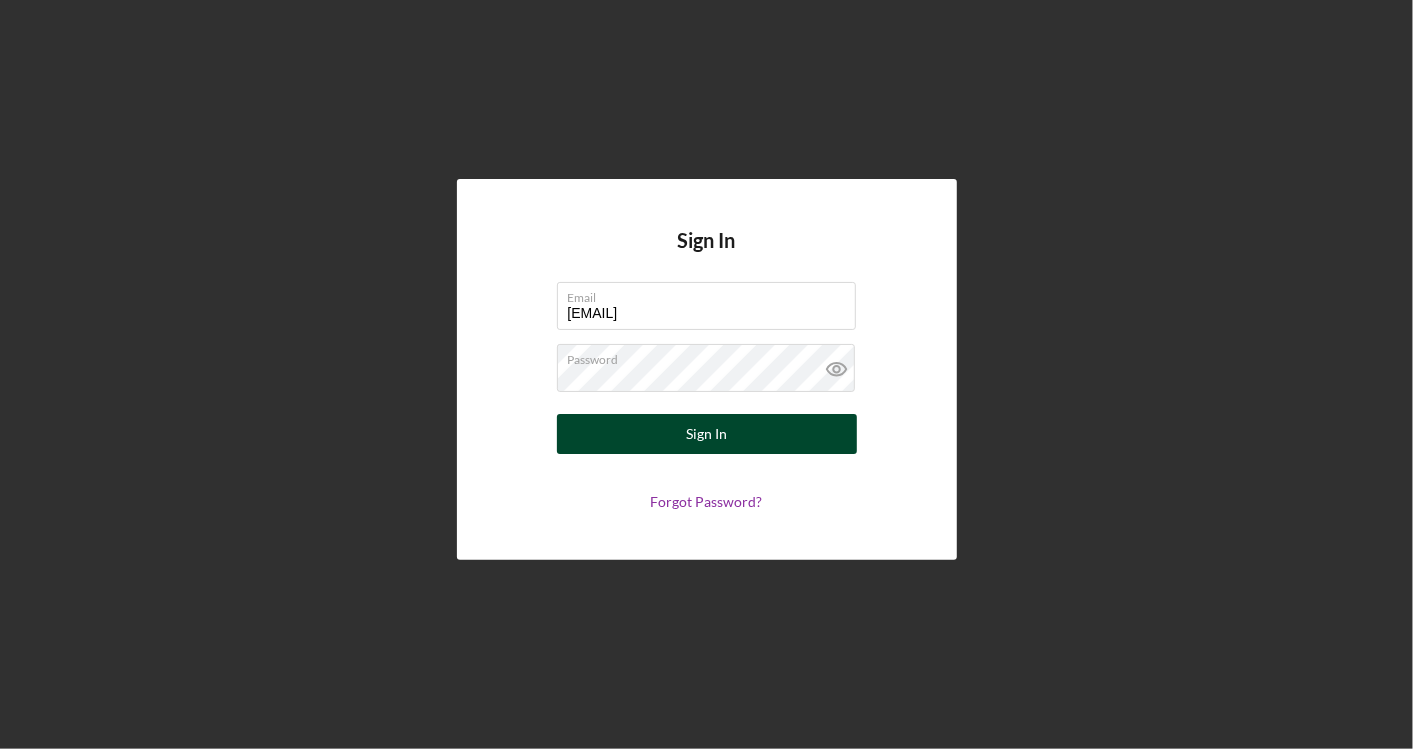 click on "Sign In" at bounding box center [706, 434] 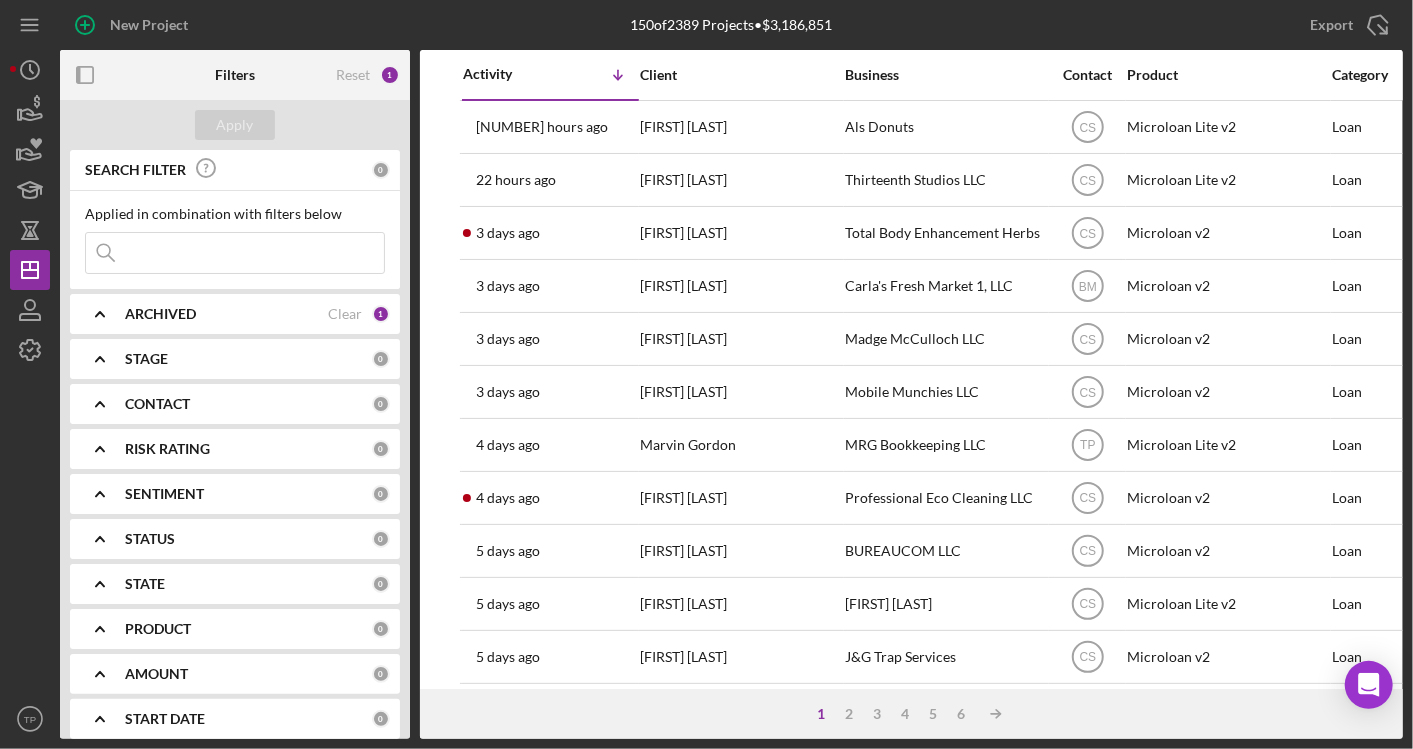 click at bounding box center [235, 253] 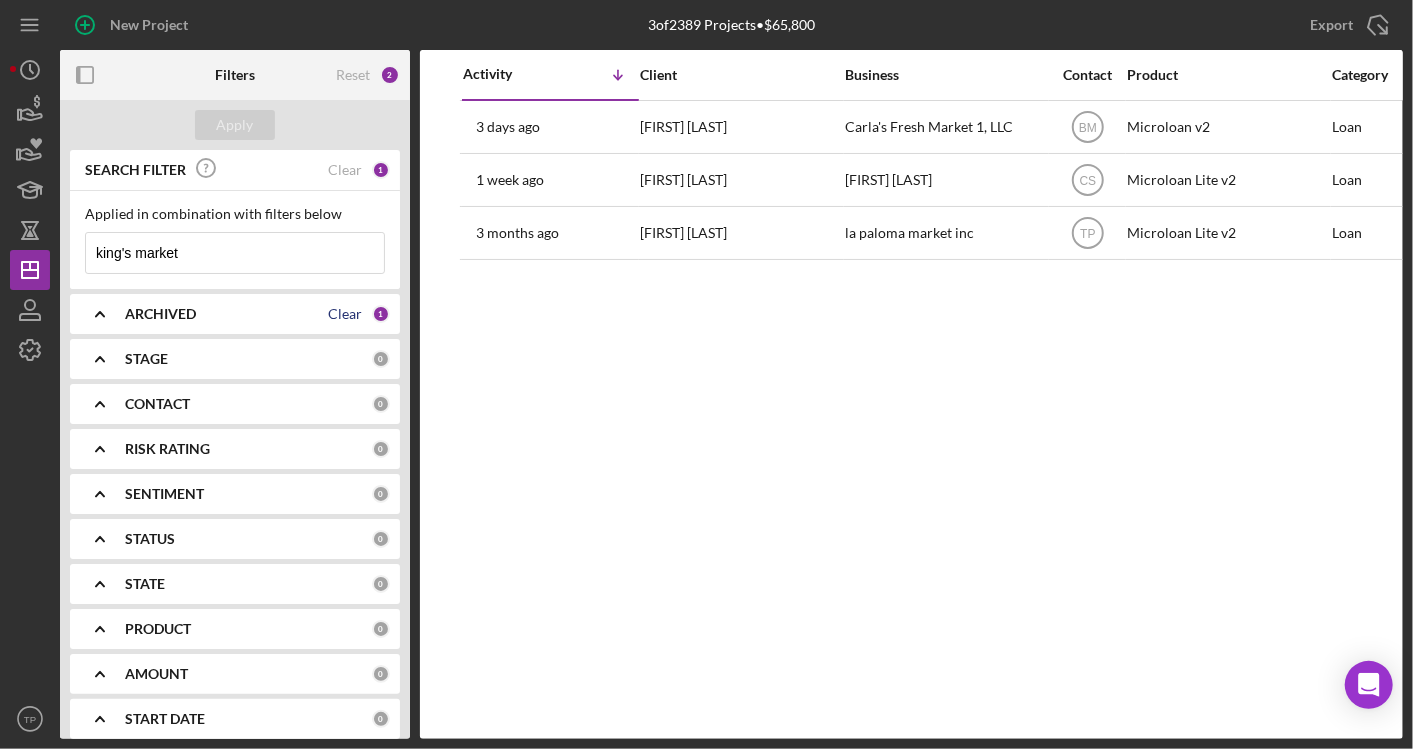 type on "king's market" 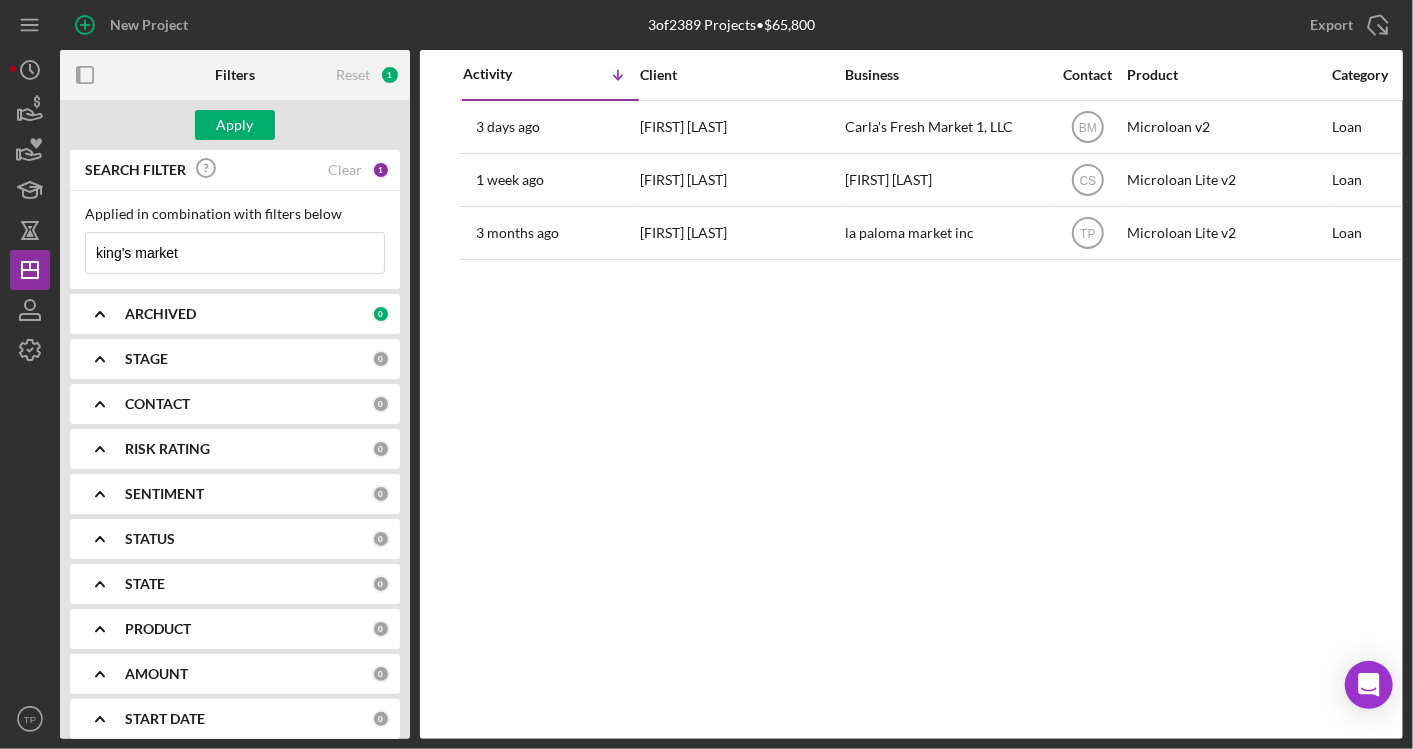click on "king's market" at bounding box center (235, 253) 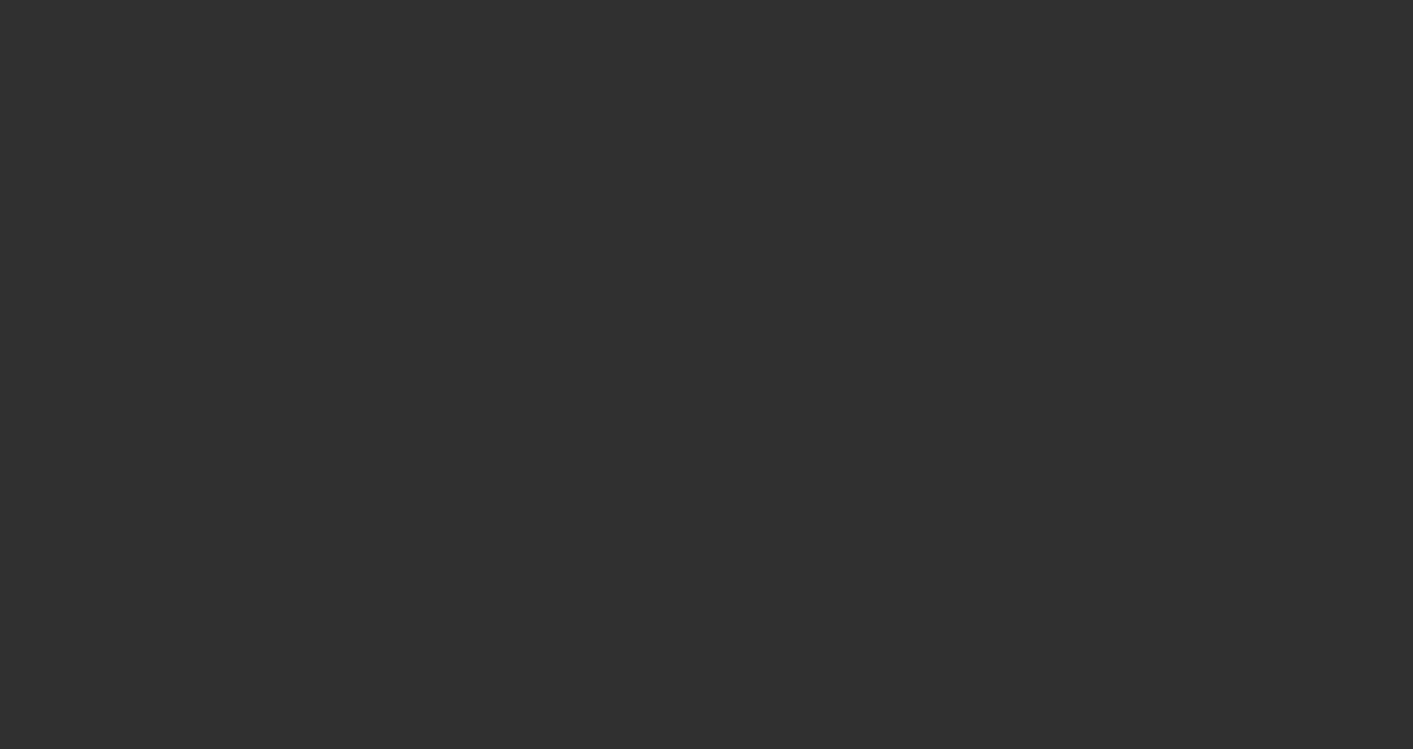 scroll, scrollTop: 0, scrollLeft: 0, axis: both 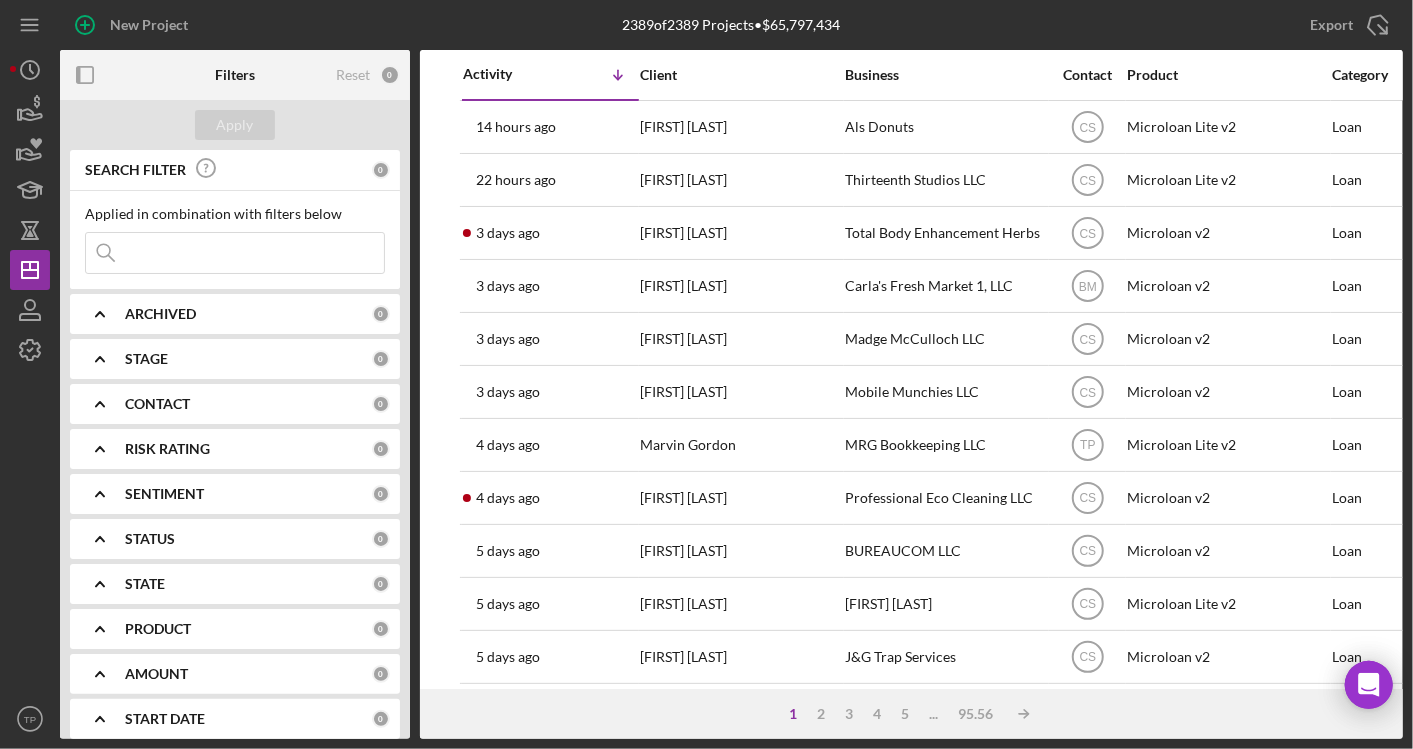 click at bounding box center (235, 253) 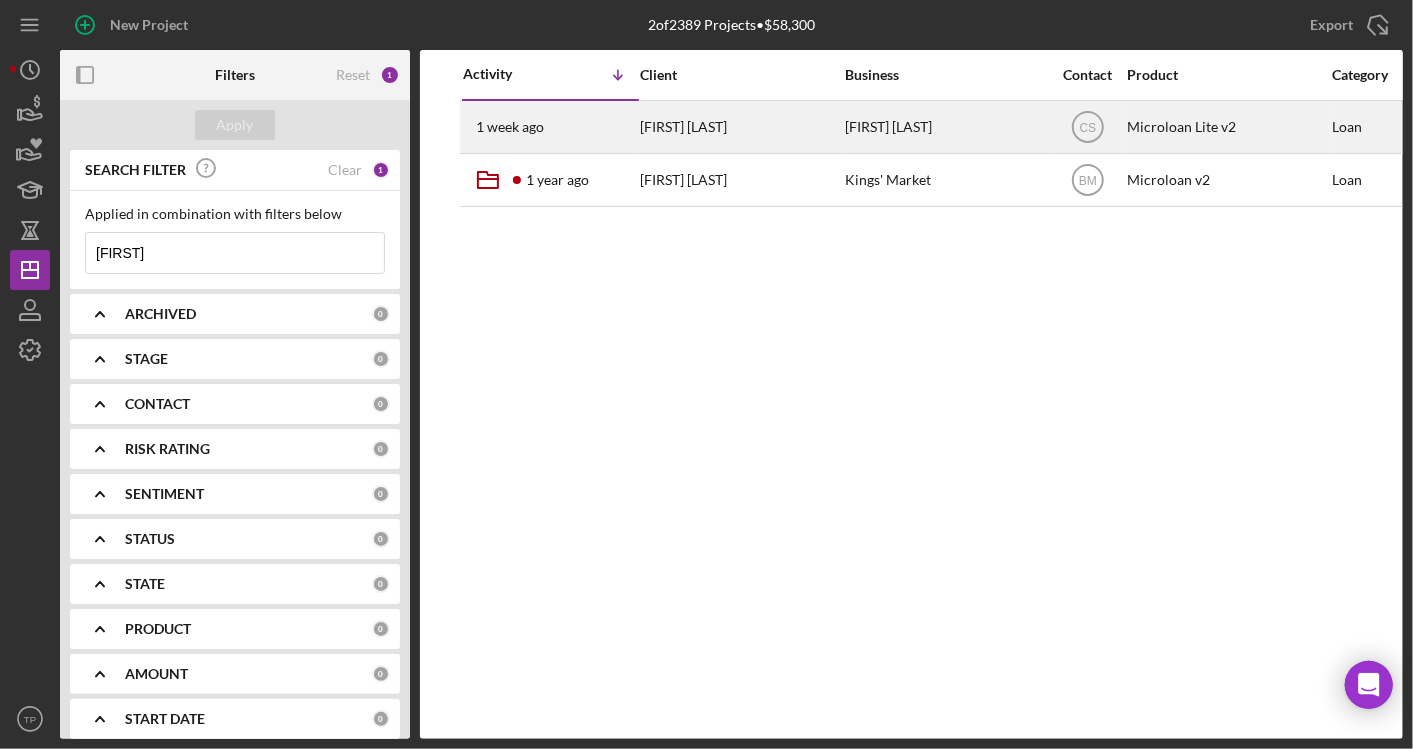 type on "[FIRST]" 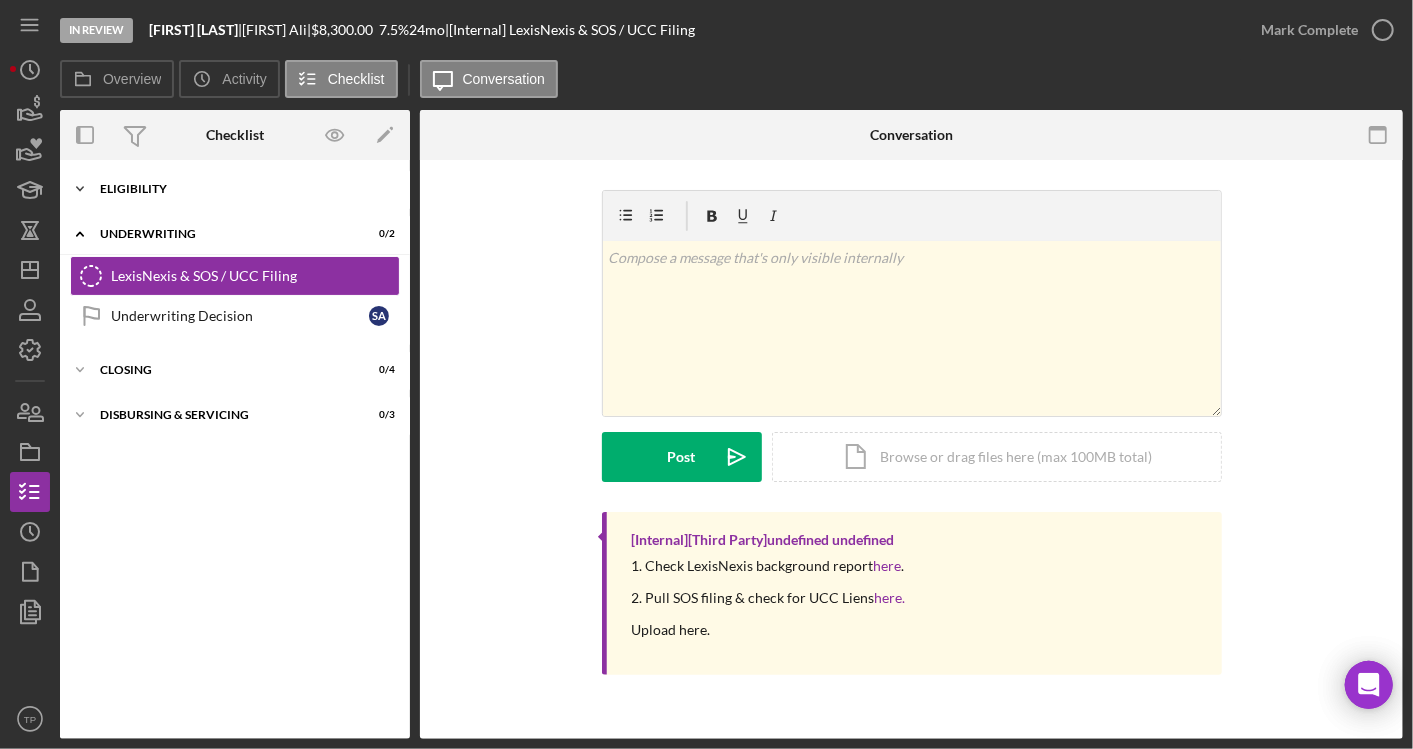 click on "Icon/Expander Eligibility 6 / 6" at bounding box center (235, 189) 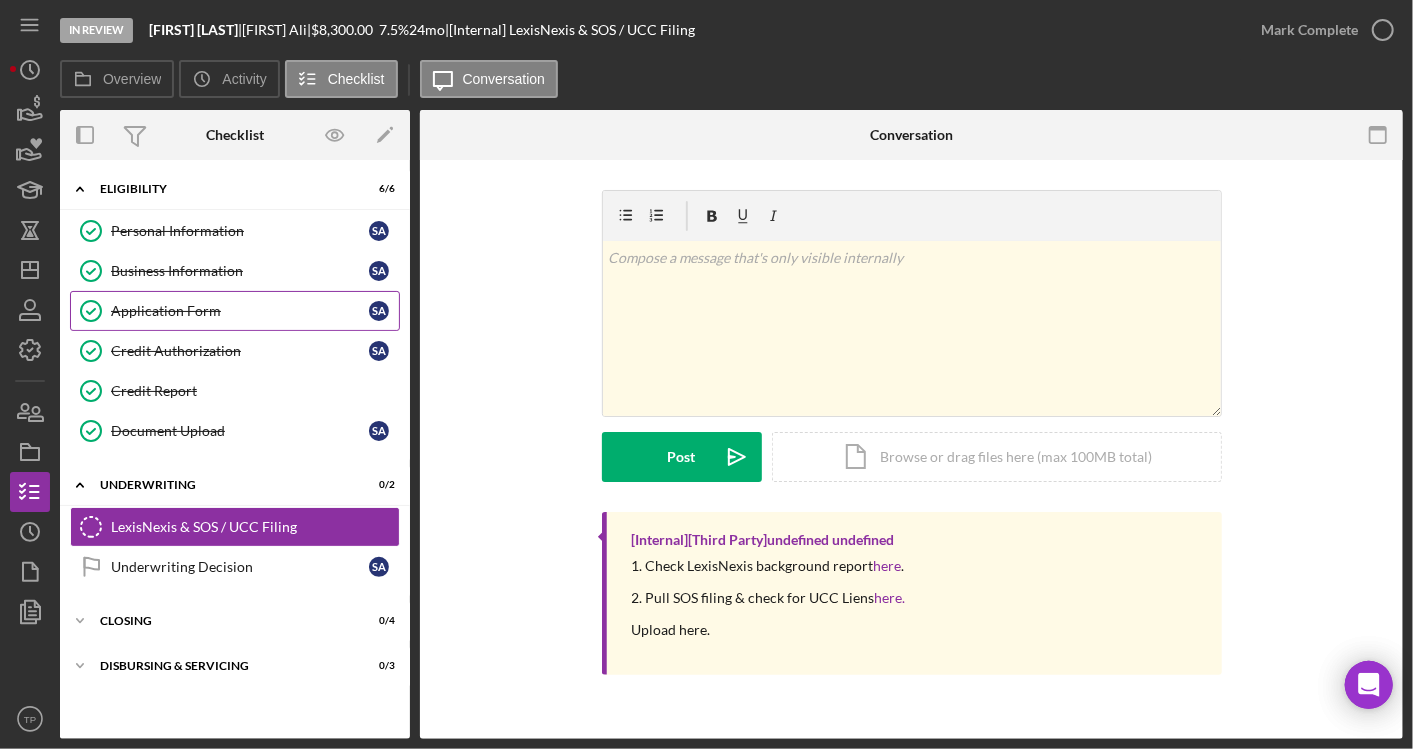 click on "Application Form" at bounding box center [240, 311] 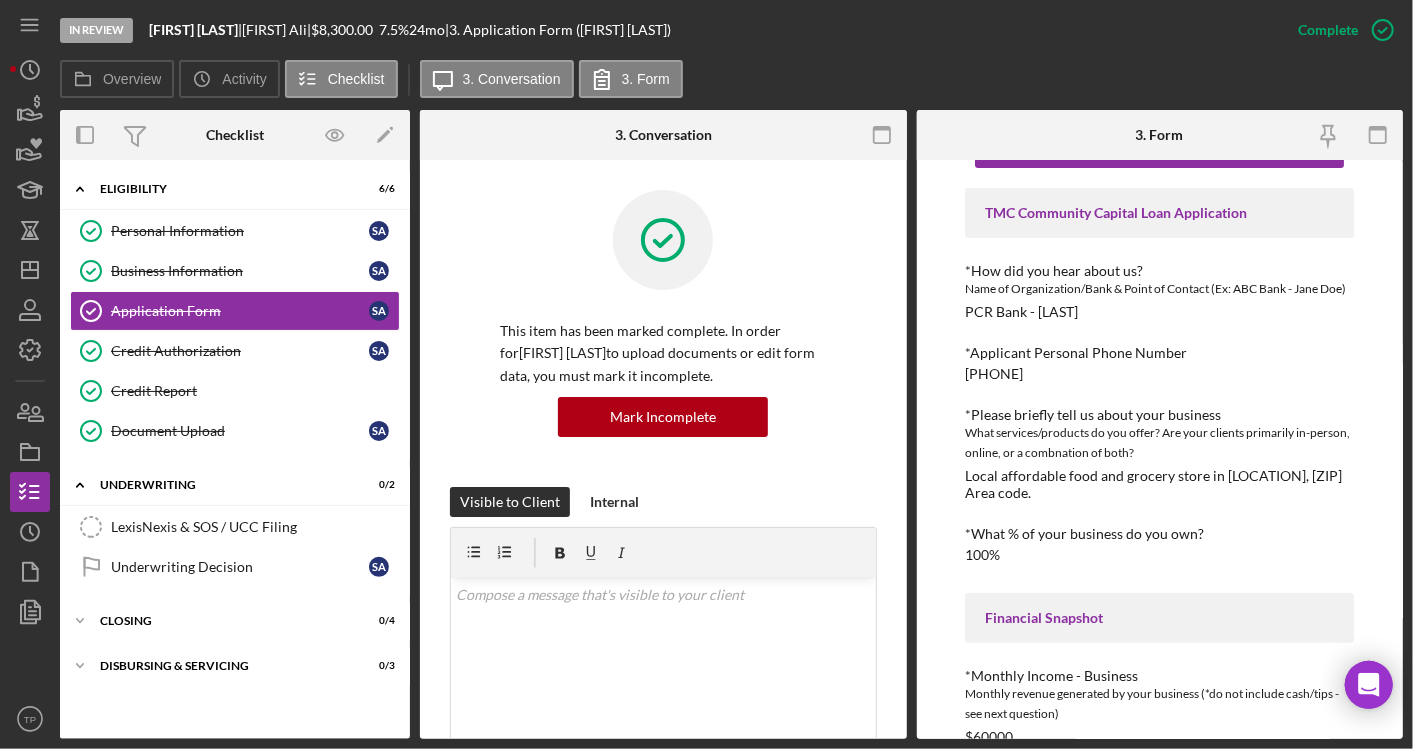 scroll, scrollTop: 0, scrollLeft: 0, axis: both 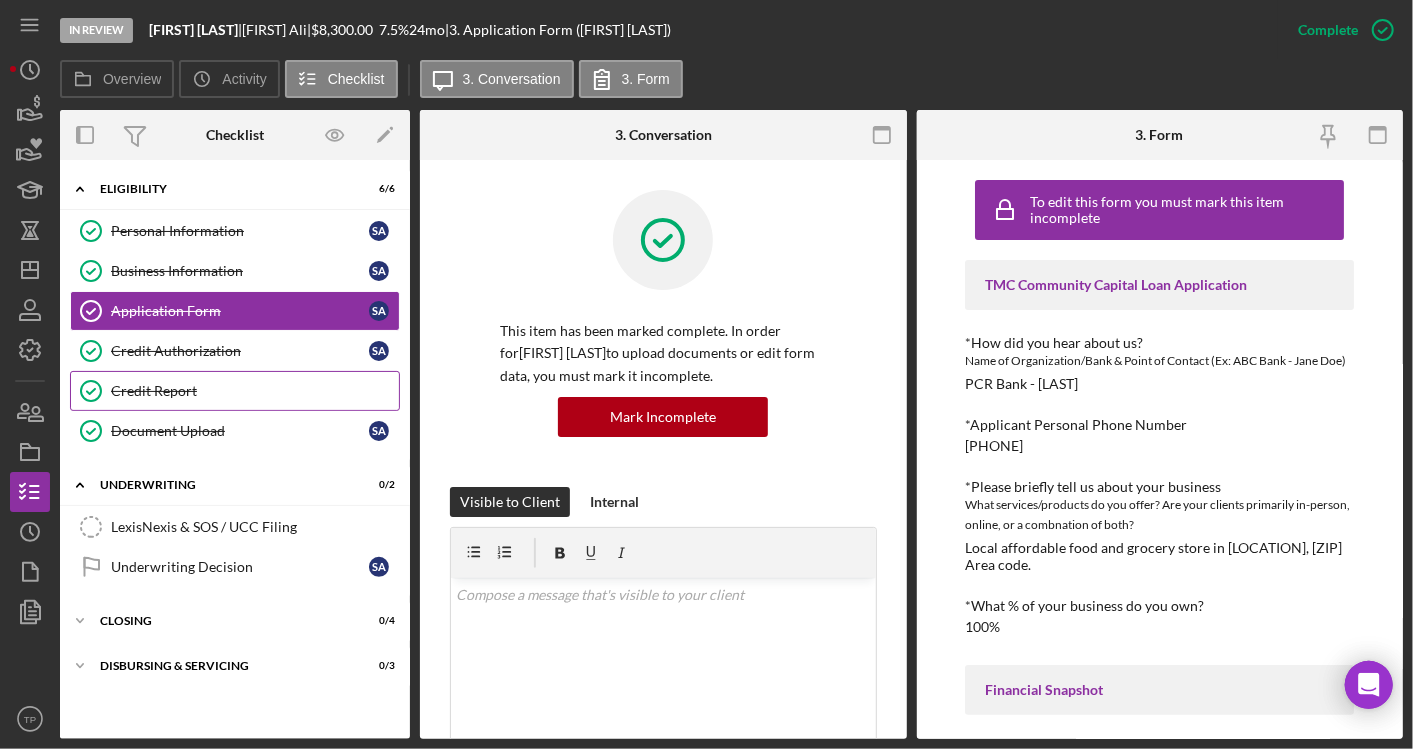 click on "Credit Report Credit Report" at bounding box center [235, 391] 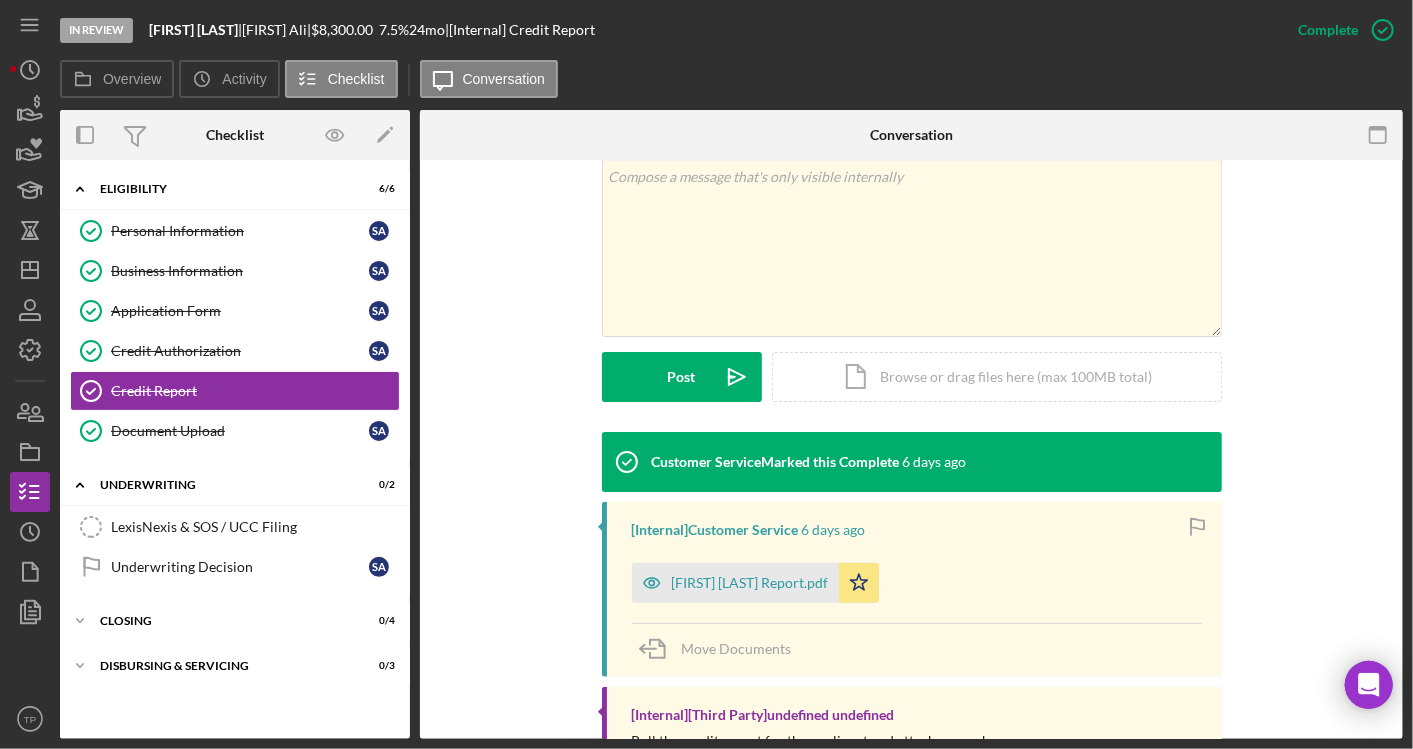 scroll, scrollTop: 444, scrollLeft: 0, axis: vertical 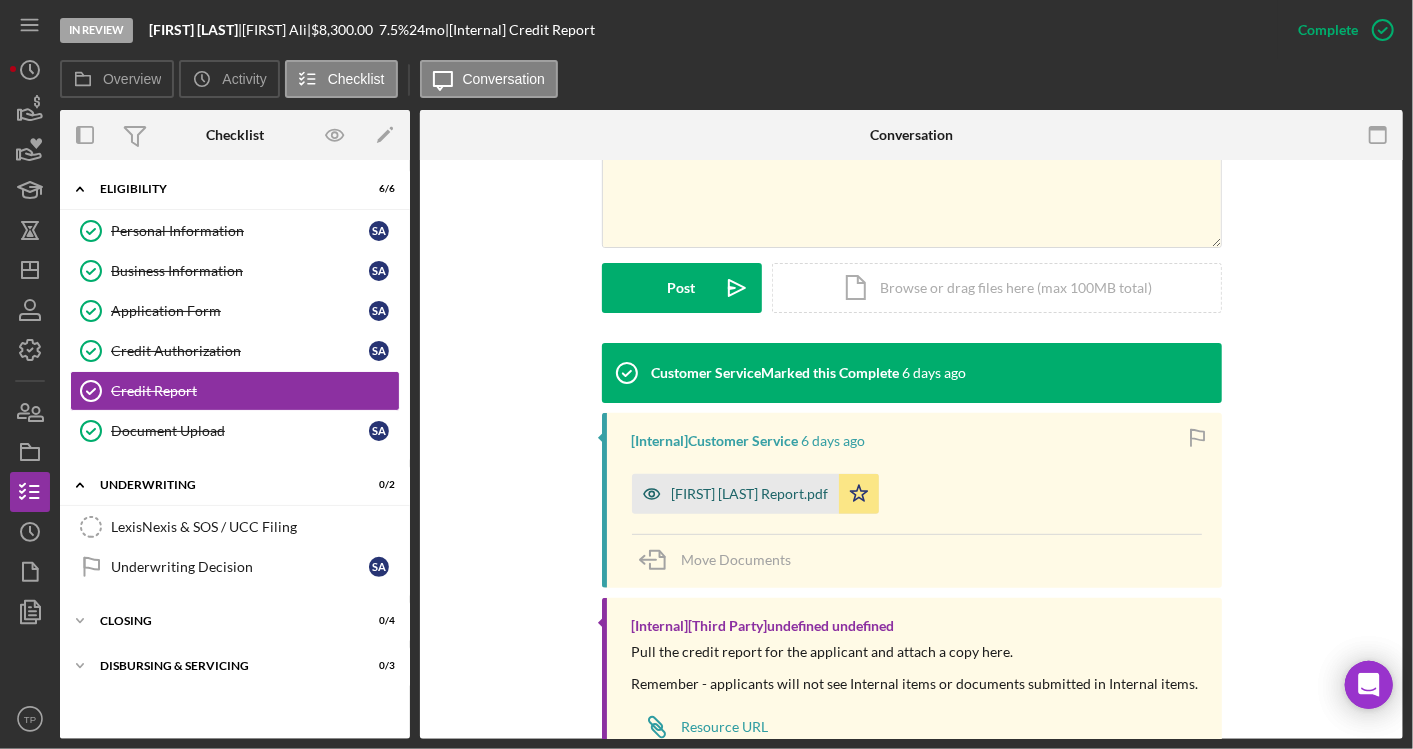 click on "[FIRST] [LAST] Report.pdf" at bounding box center [750, 494] 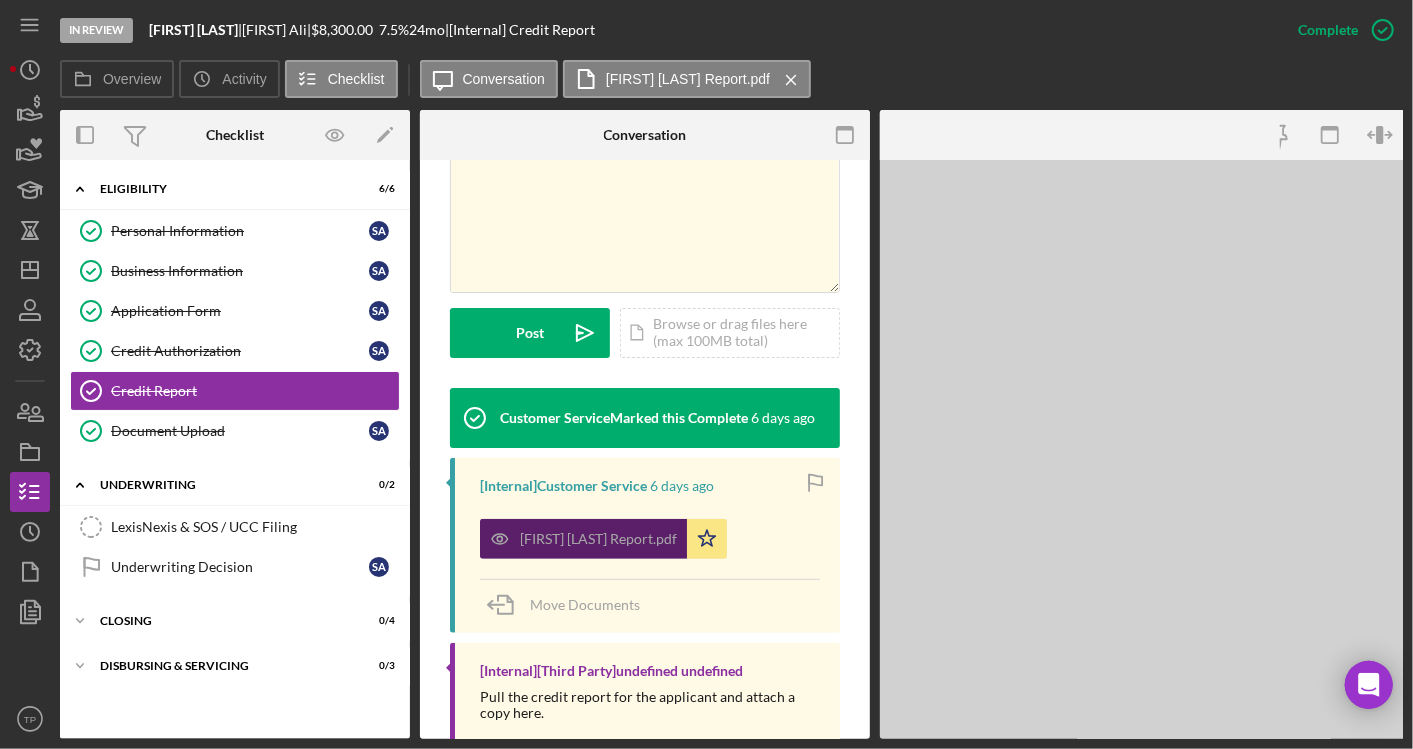 scroll, scrollTop: 466, scrollLeft: 0, axis: vertical 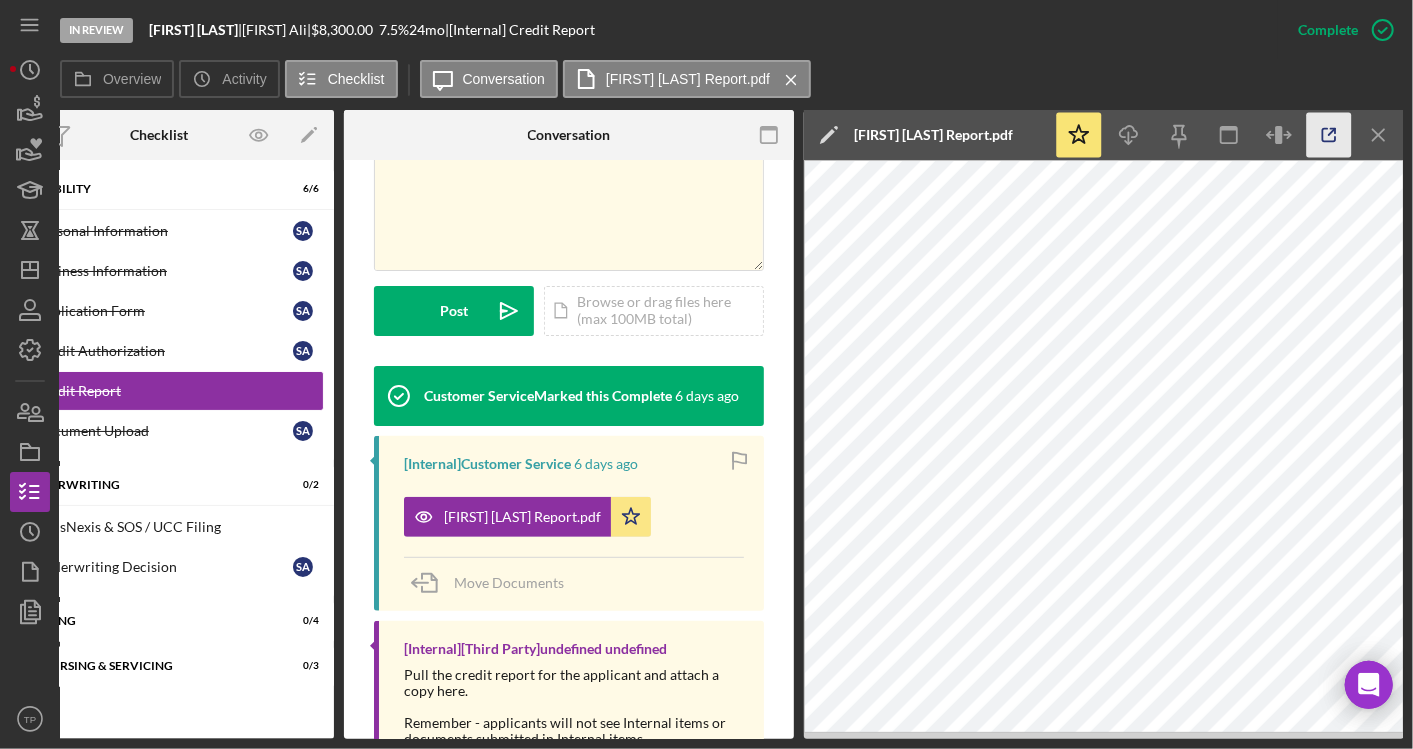 click 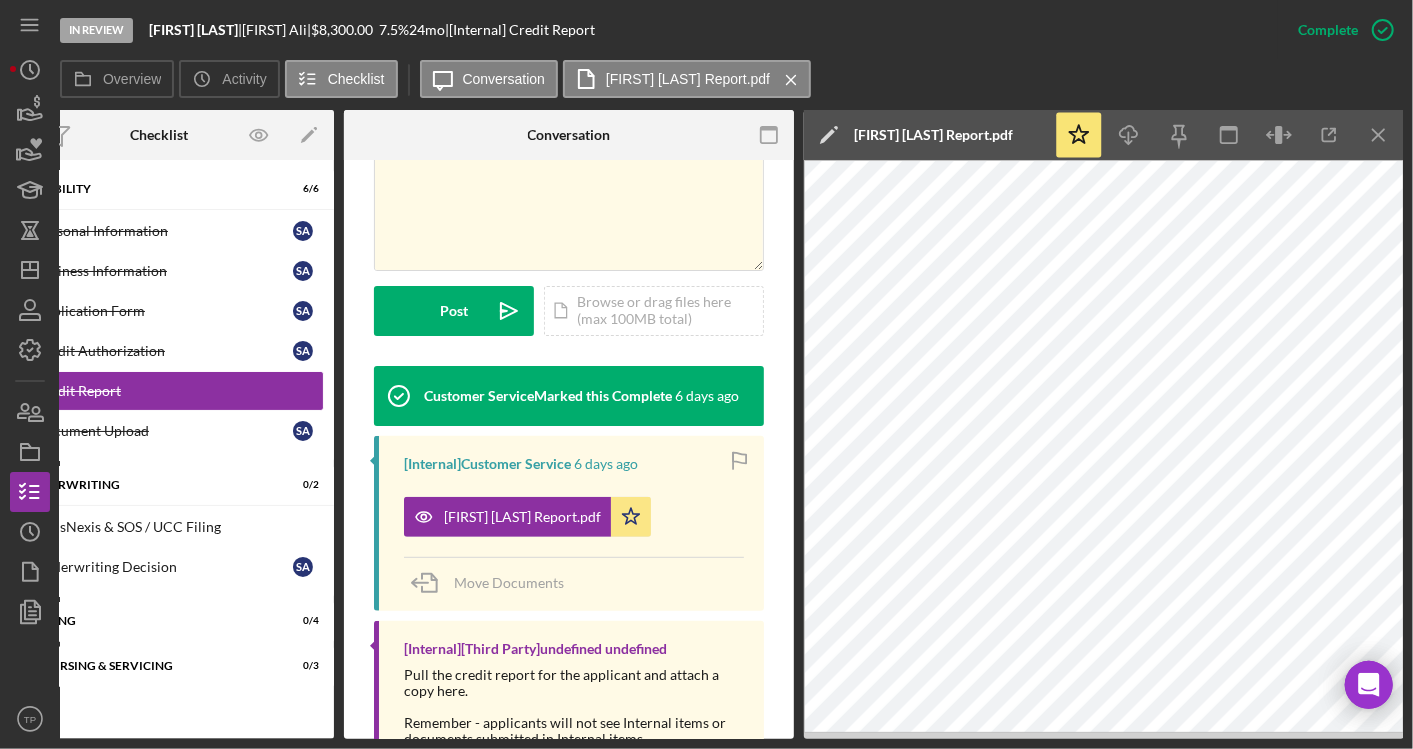 scroll, scrollTop: 0, scrollLeft: 0, axis: both 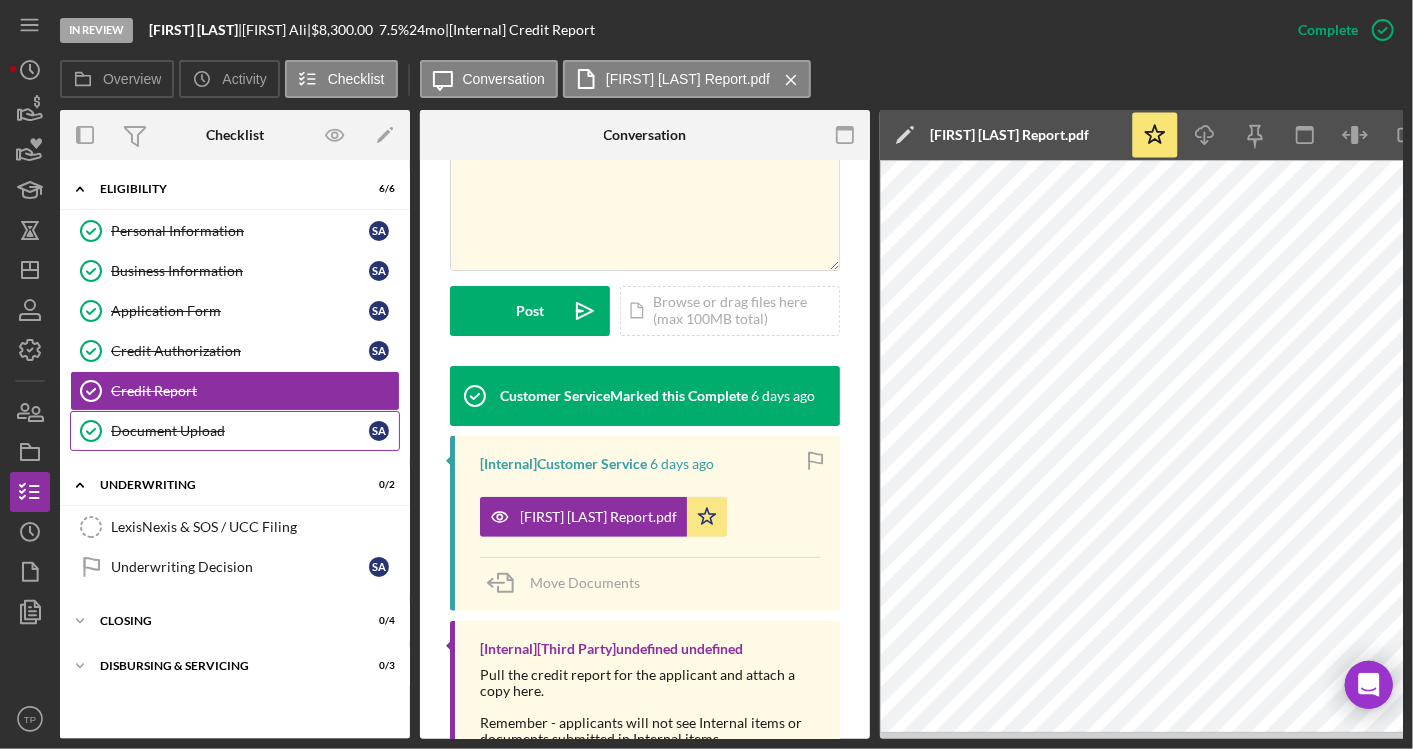 click on "Document Upload" at bounding box center (240, 431) 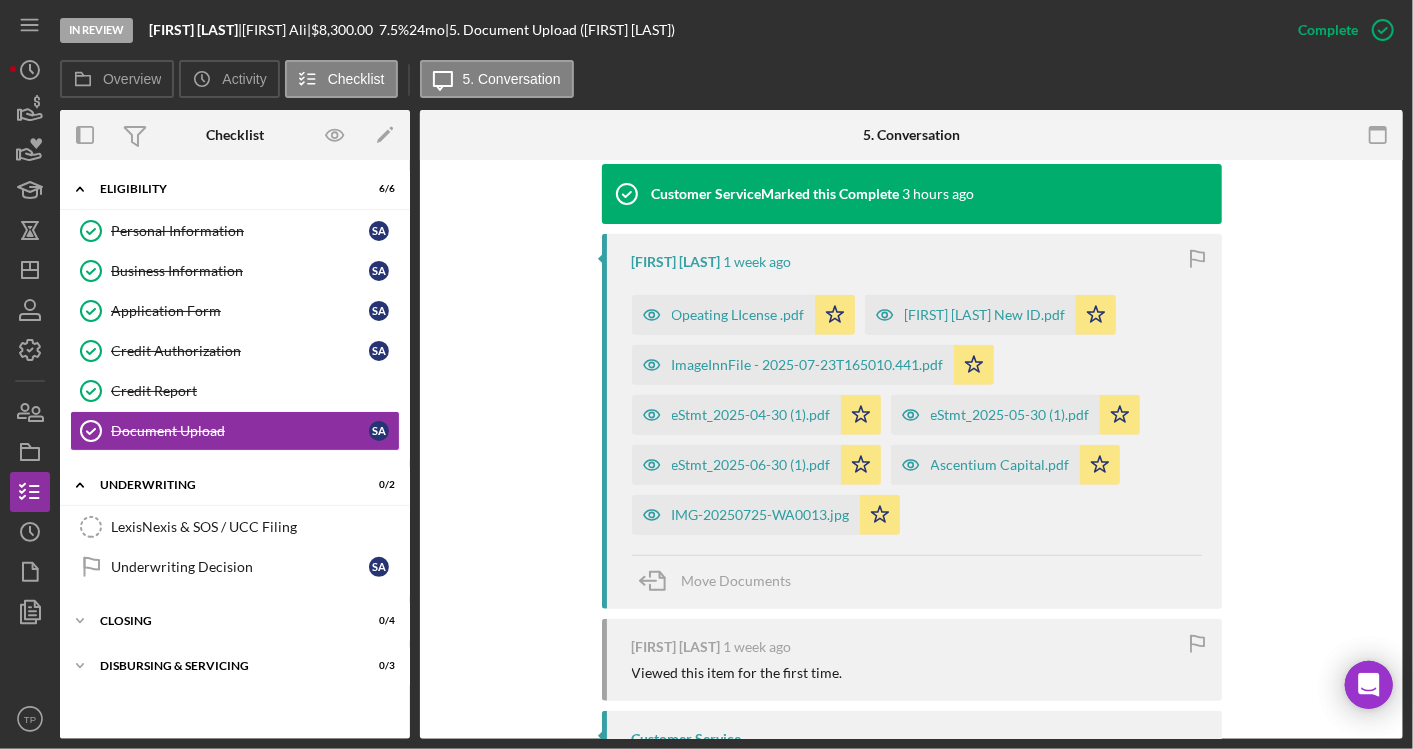 scroll, scrollTop: 628, scrollLeft: 0, axis: vertical 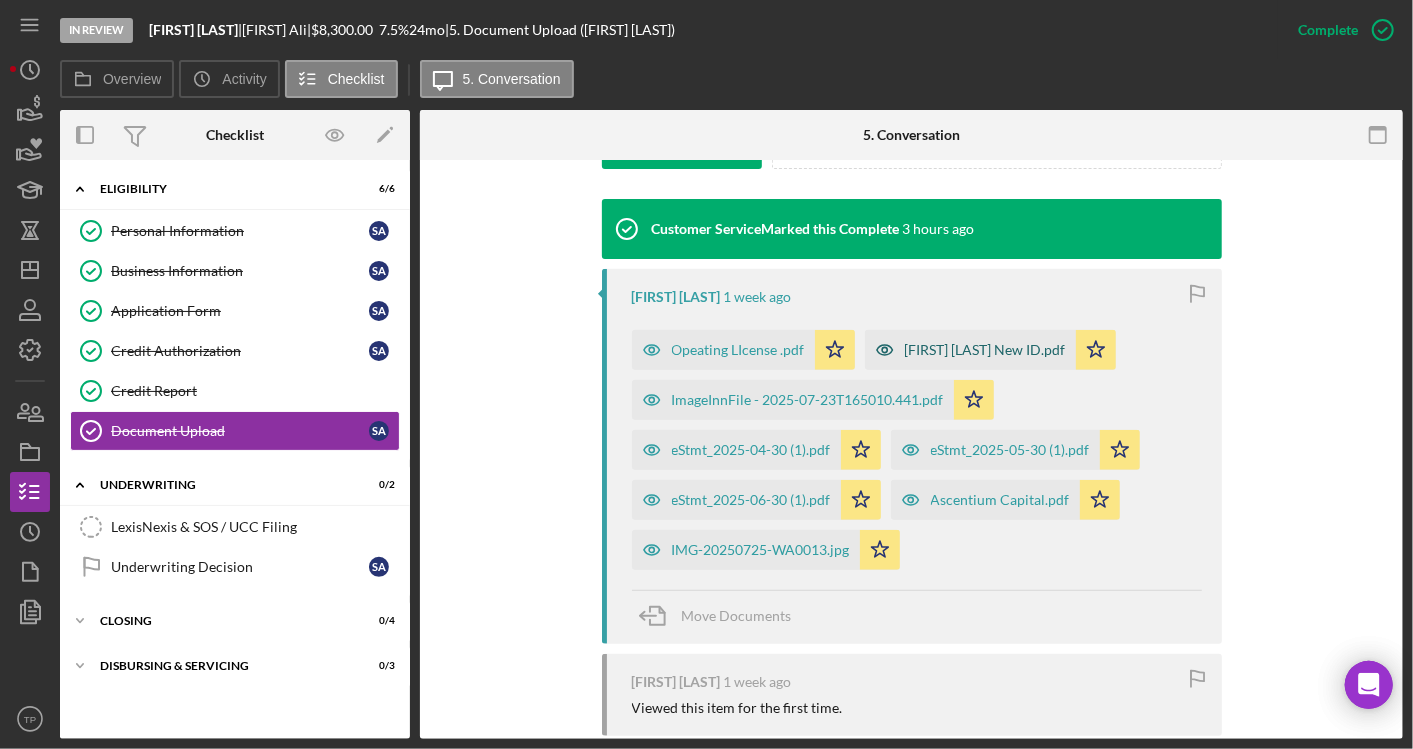 click on "[FIRST] [LAST] New ID.pdf" at bounding box center [985, 350] 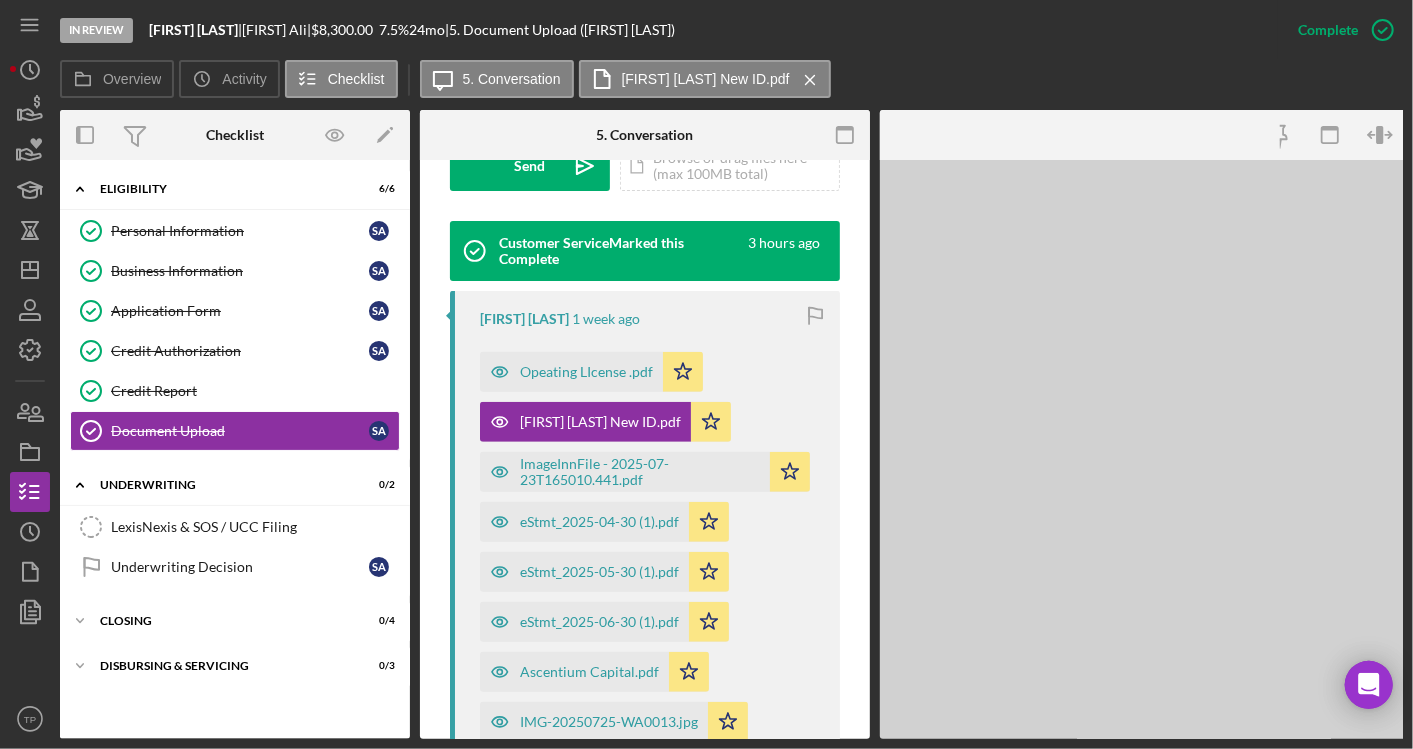 scroll, scrollTop: 651, scrollLeft: 0, axis: vertical 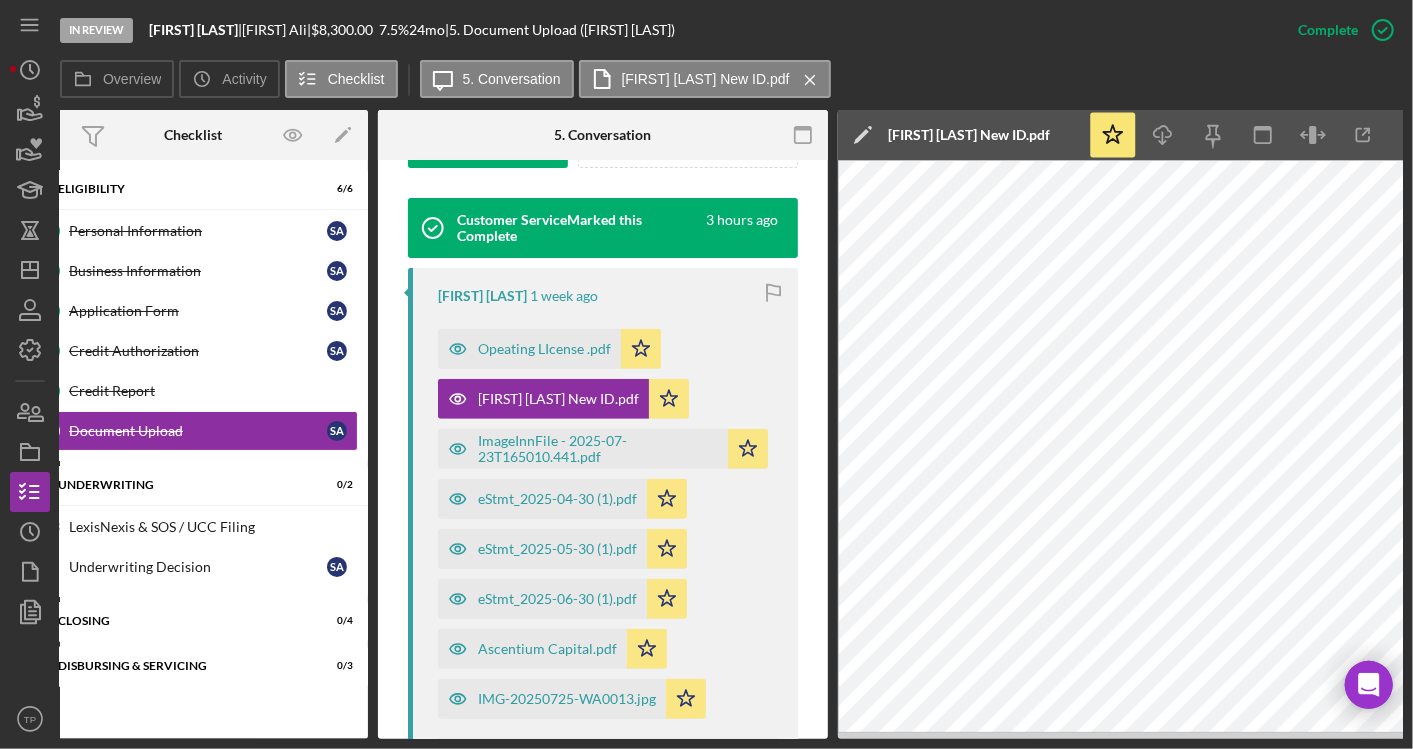 drag, startPoint x: 1234, startPoint y: 739, endPoint x: 1308, endPoint y: 743, distance: 74.10803 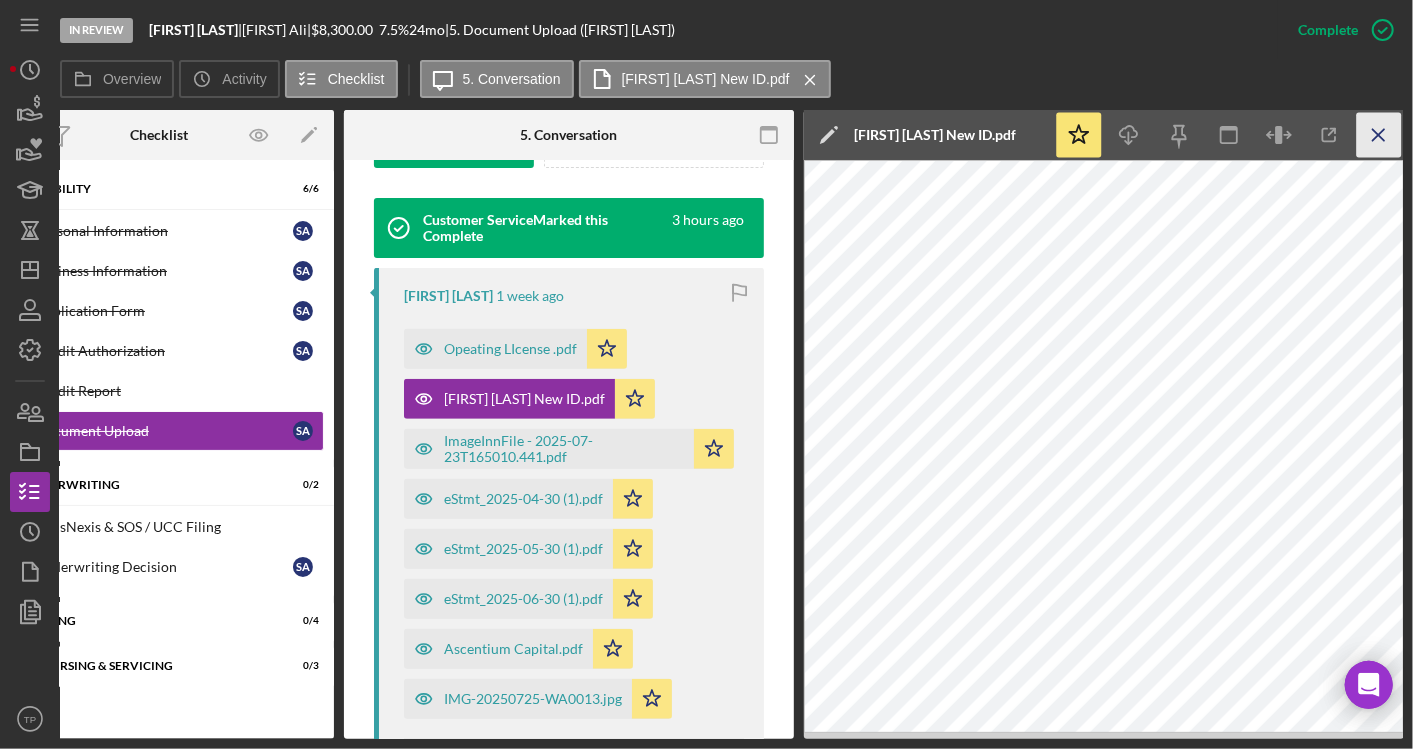 click on "Icon/Menu Close" 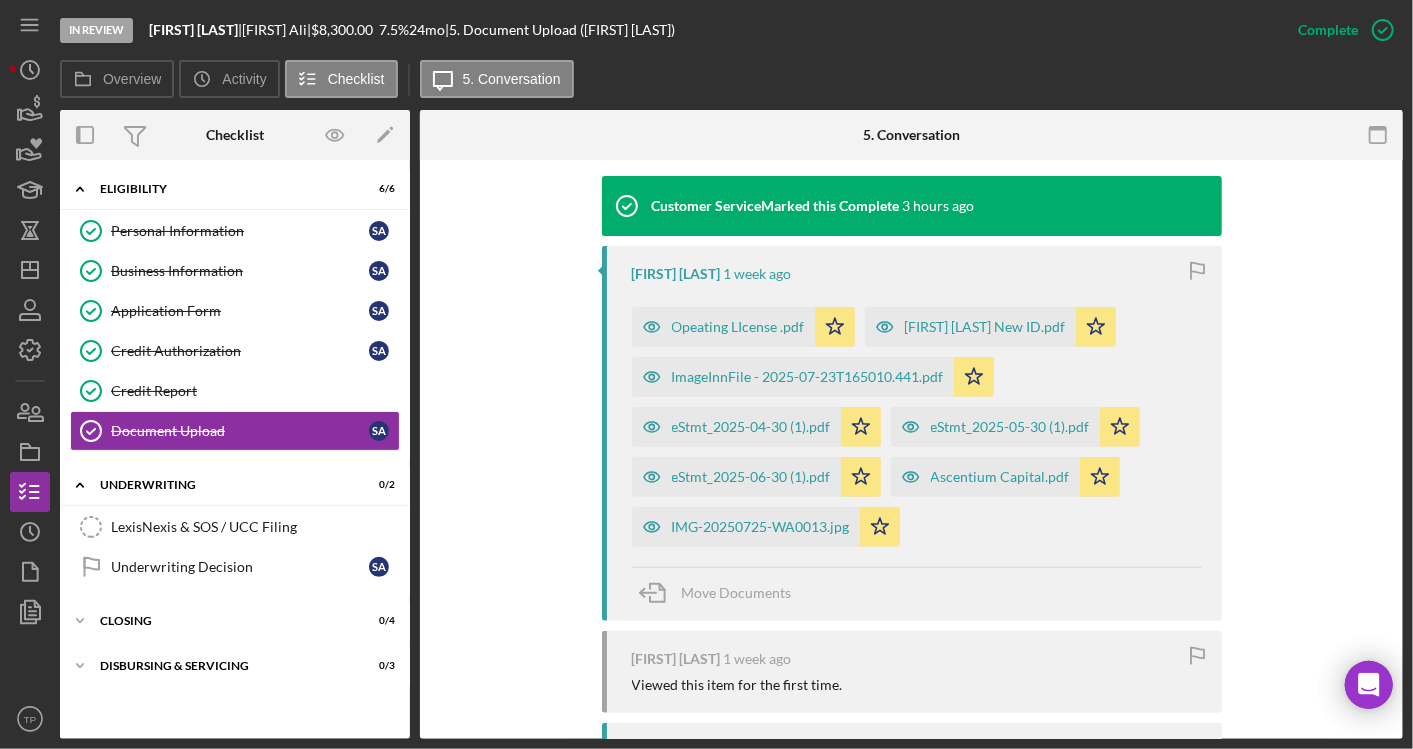scroll, scrollTop: 0, scrollLeft: 0, axis: both 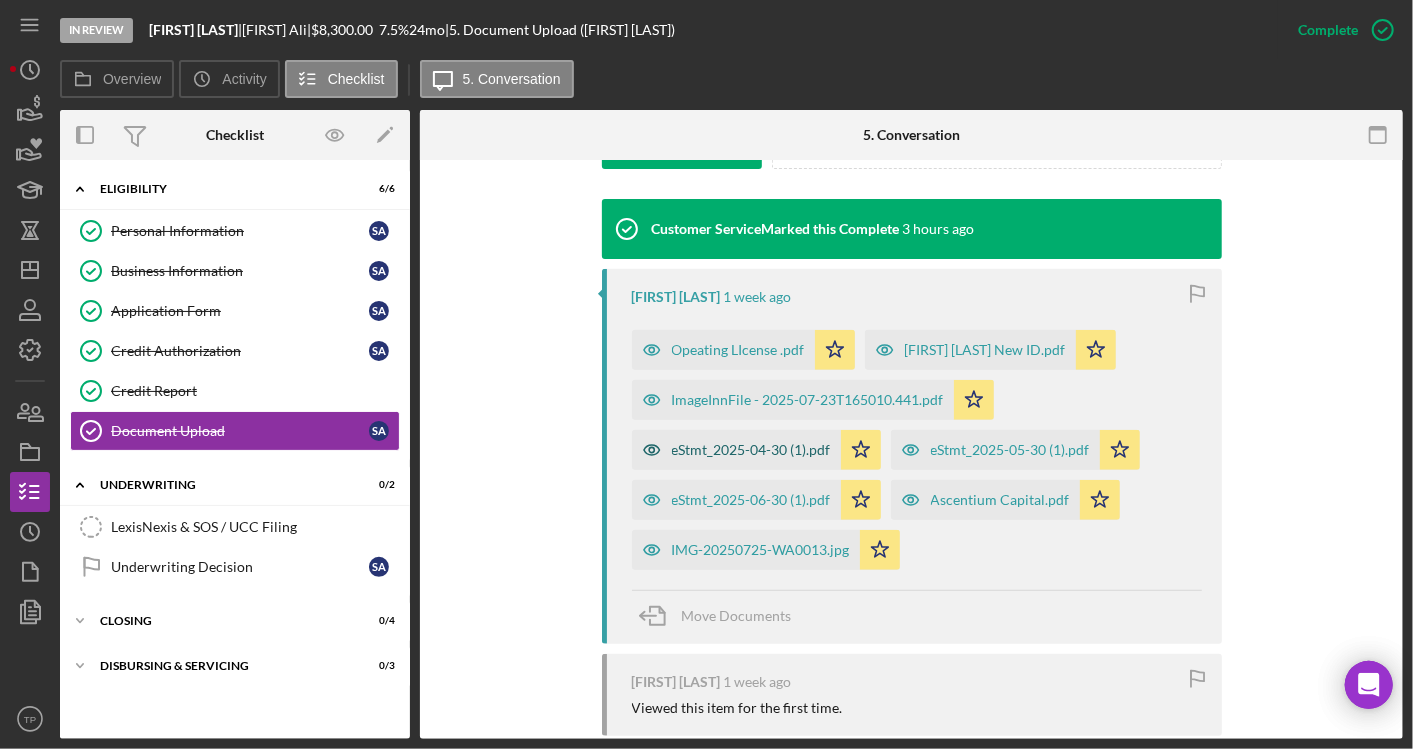 click on "eStmt_2025-04-30 (1).pdf" at bounding box center [751, 450] 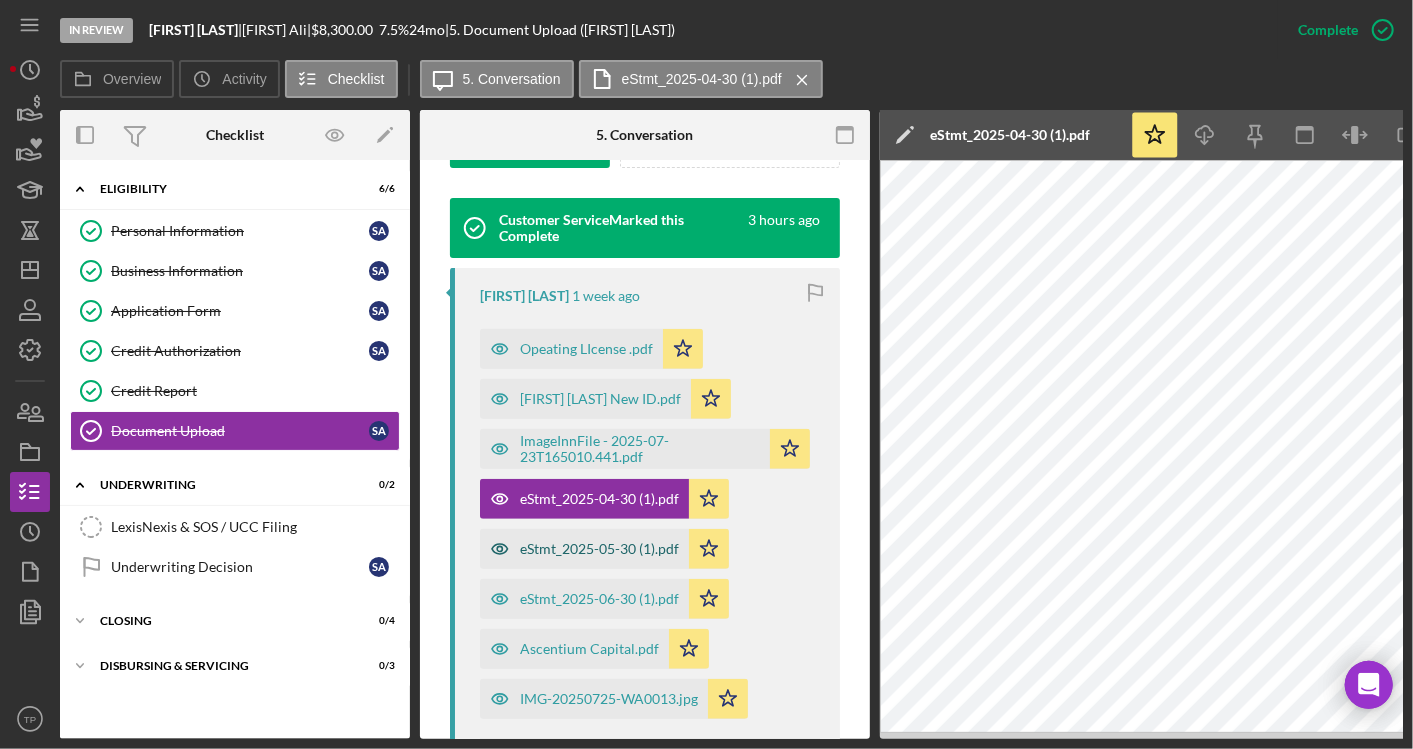 click on "eStmt_2025-05-30 (1).pdf" at bounding box center (599, 549) 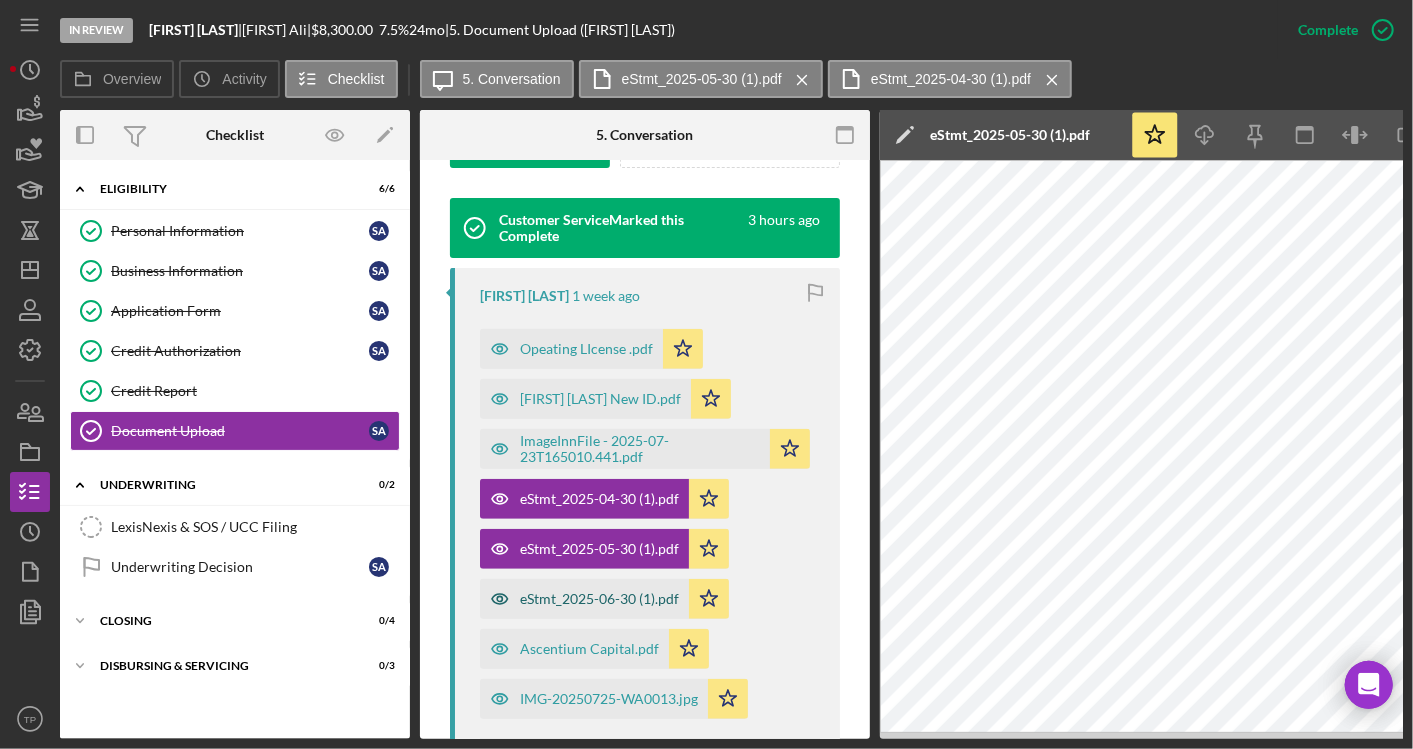 click on "eStmt_2025-06-30 (1).pdf" at bounding box center [584, 599] 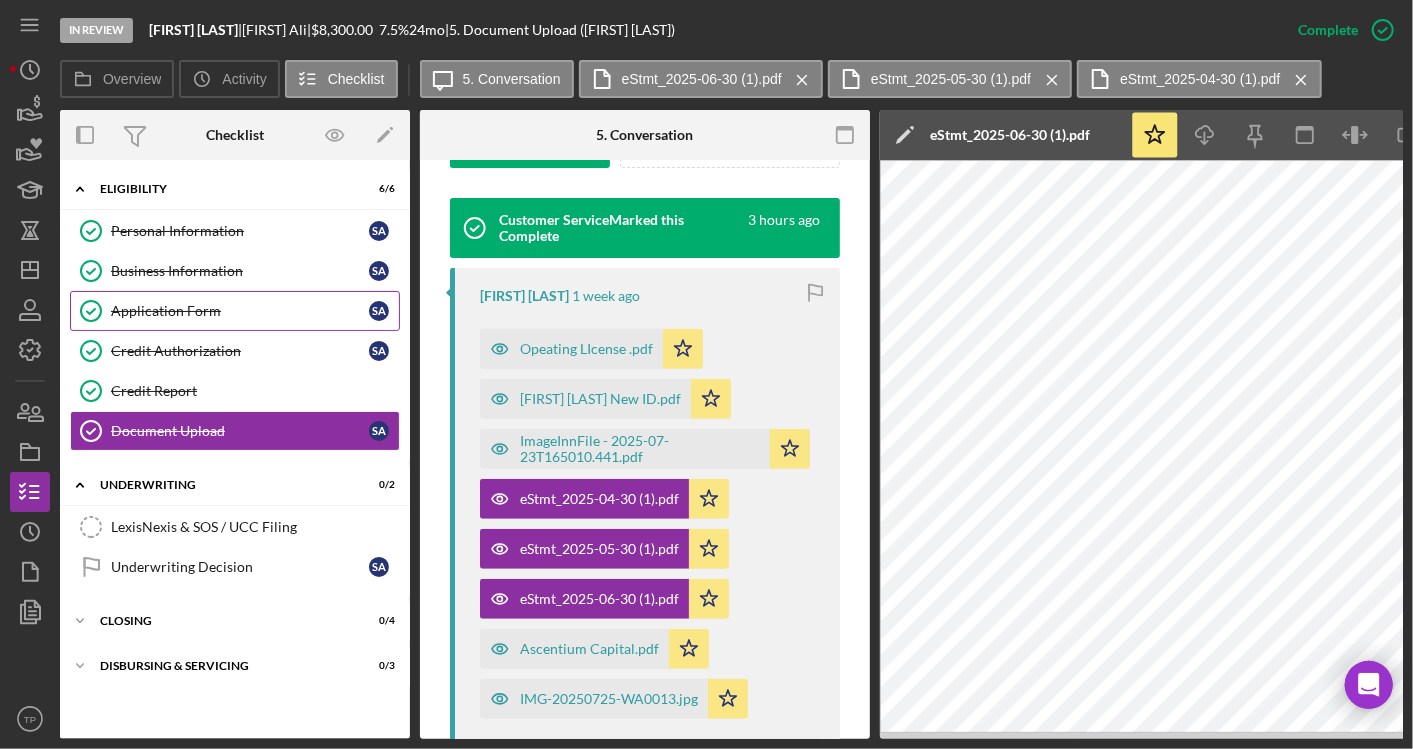 click on "Application Form" at bounding box center (240, 311) 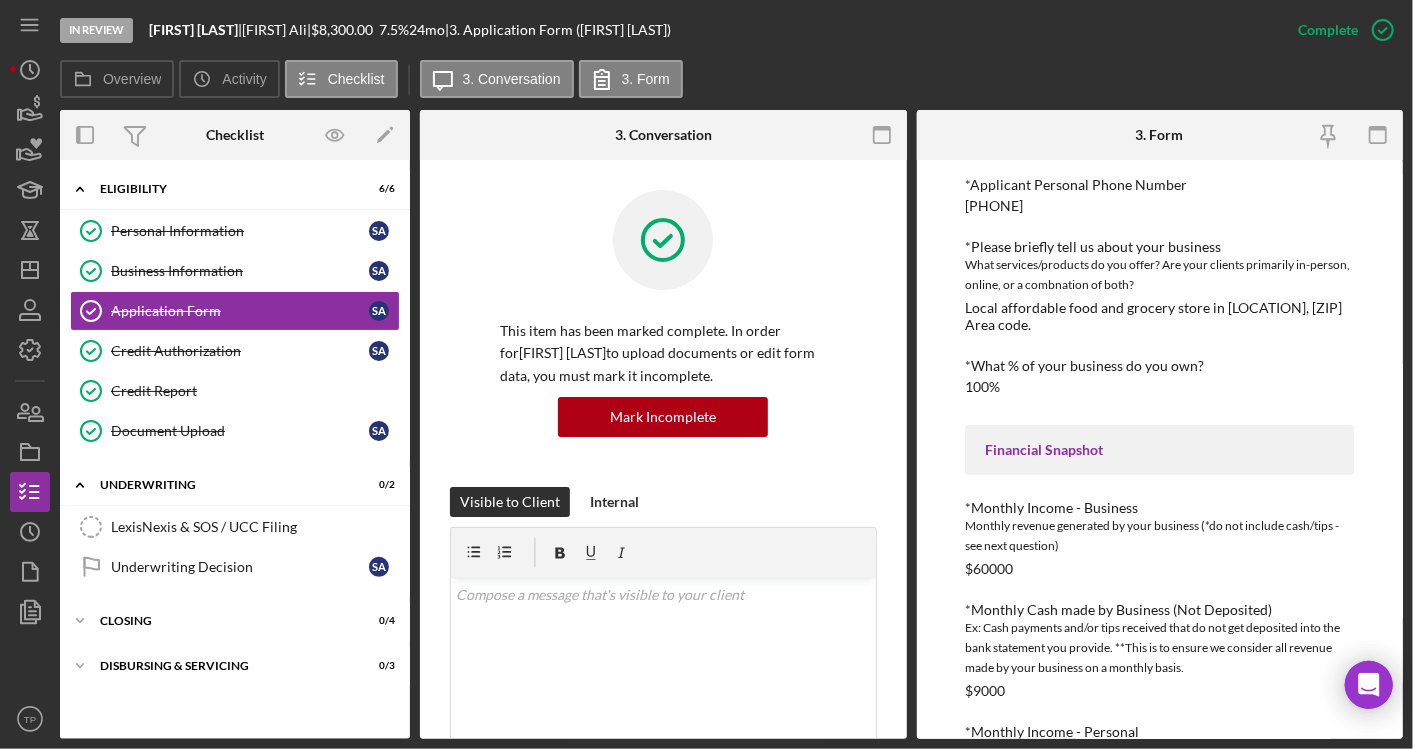 scroll, scrollTop: 205, scrollLeft: 0, axis: vertical 